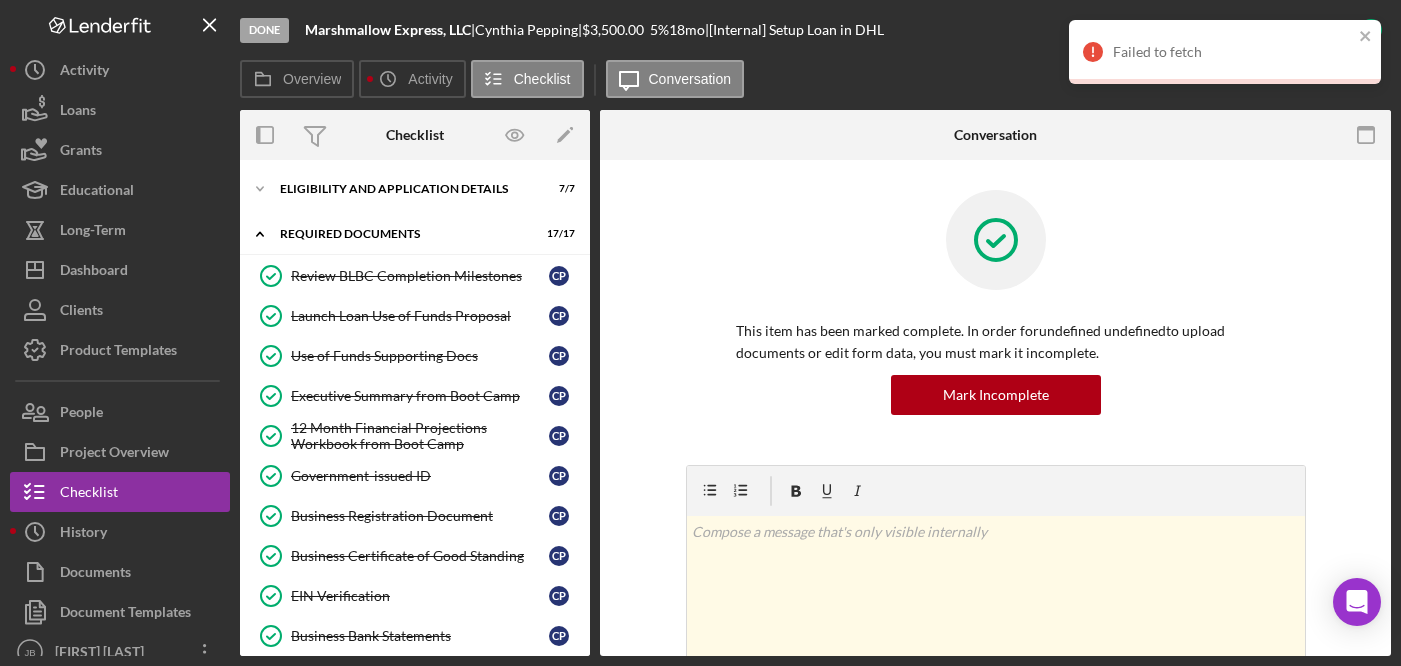 scroll, scrollTop: 0, scrollLeft: 0, axis: both 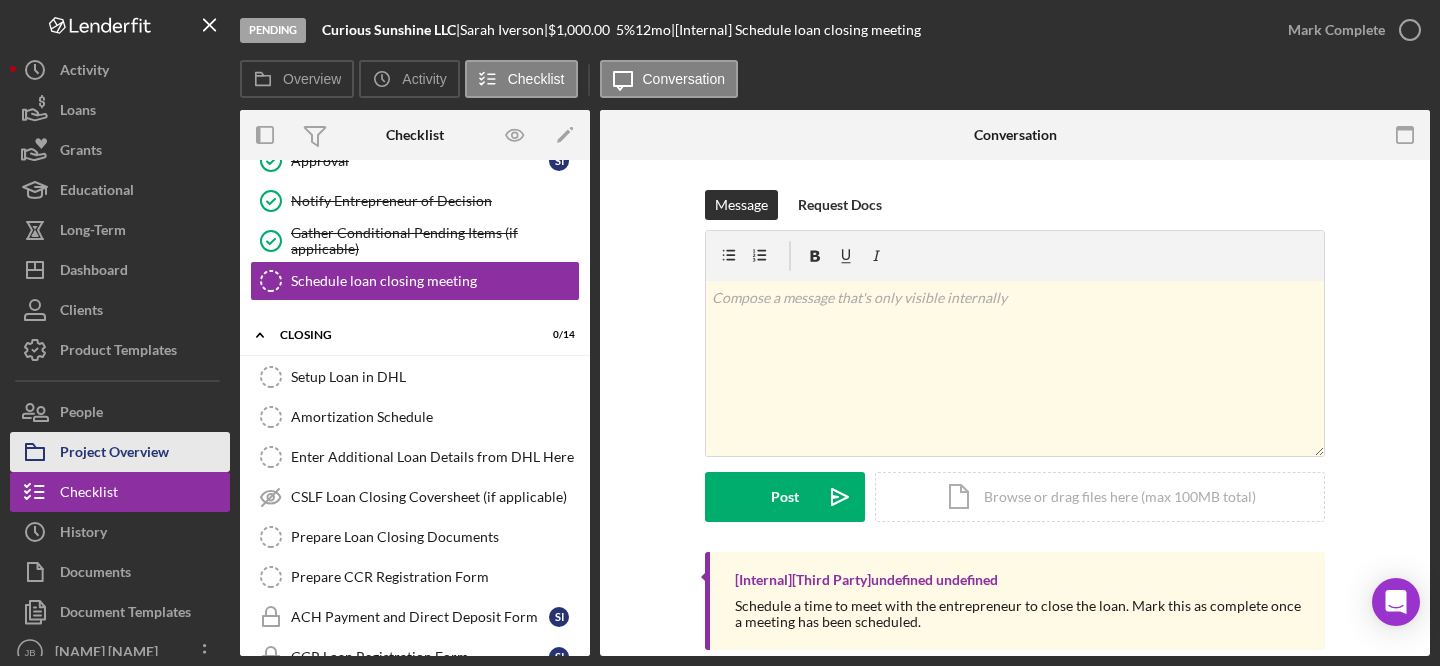 click on "Project Overview" at bounding box center [114, 454] 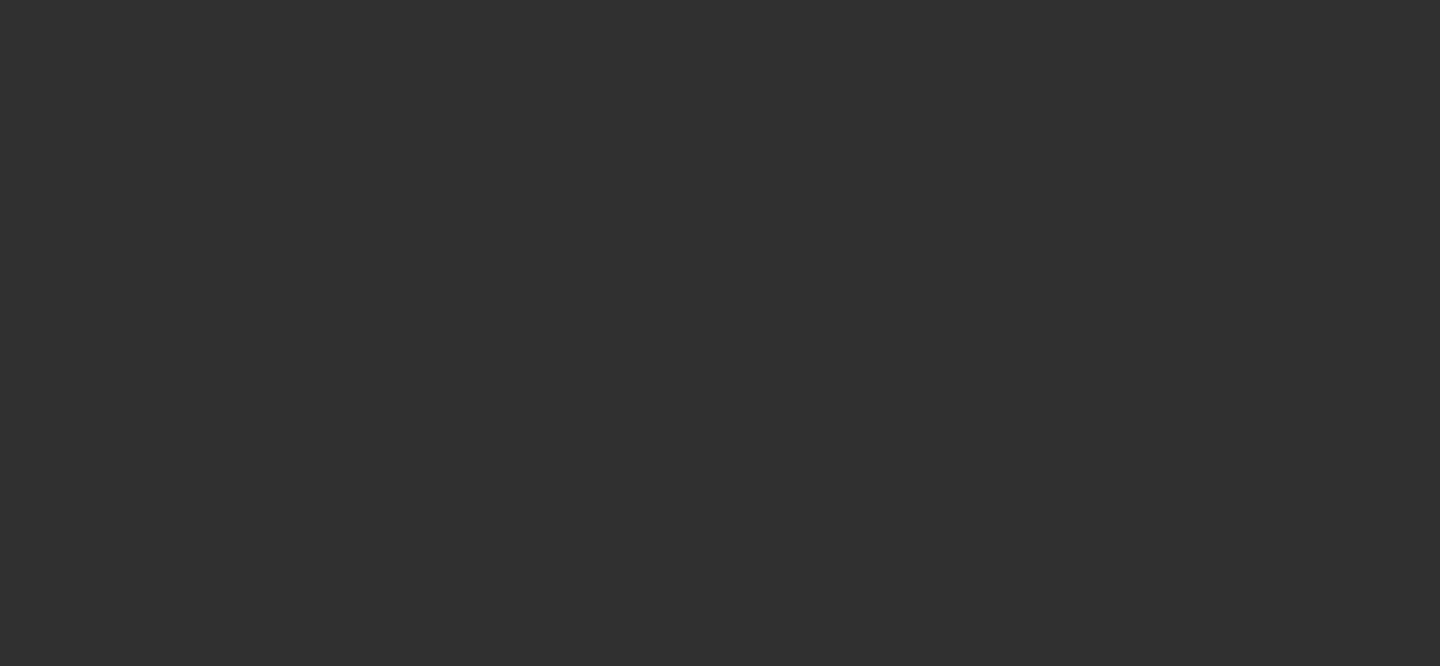 scroll, scrollTop: 0, scrollLeft: 0, axis: both 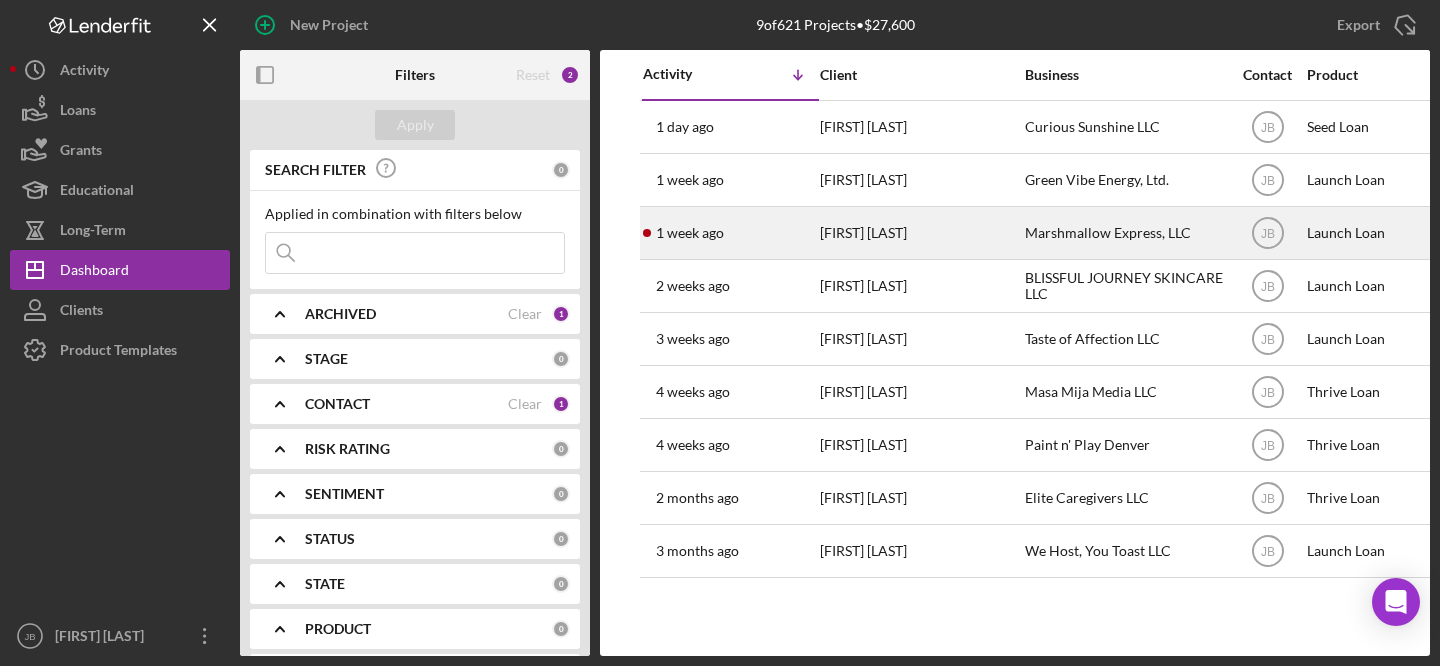 click on "[TIME_AGO] [FIRST] [LAST]" at bounding box center [730, 233] 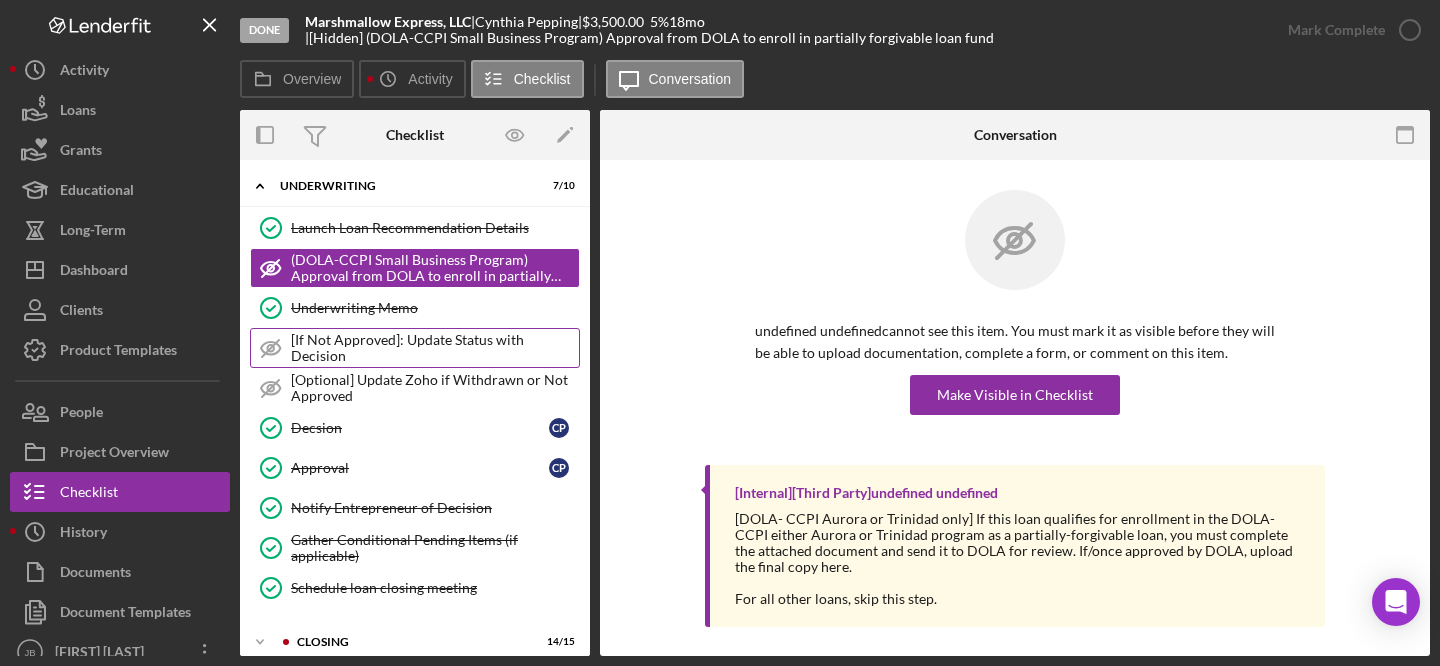 scroll, scrollTop: 200, scrollLeft: 0, axis: vertical 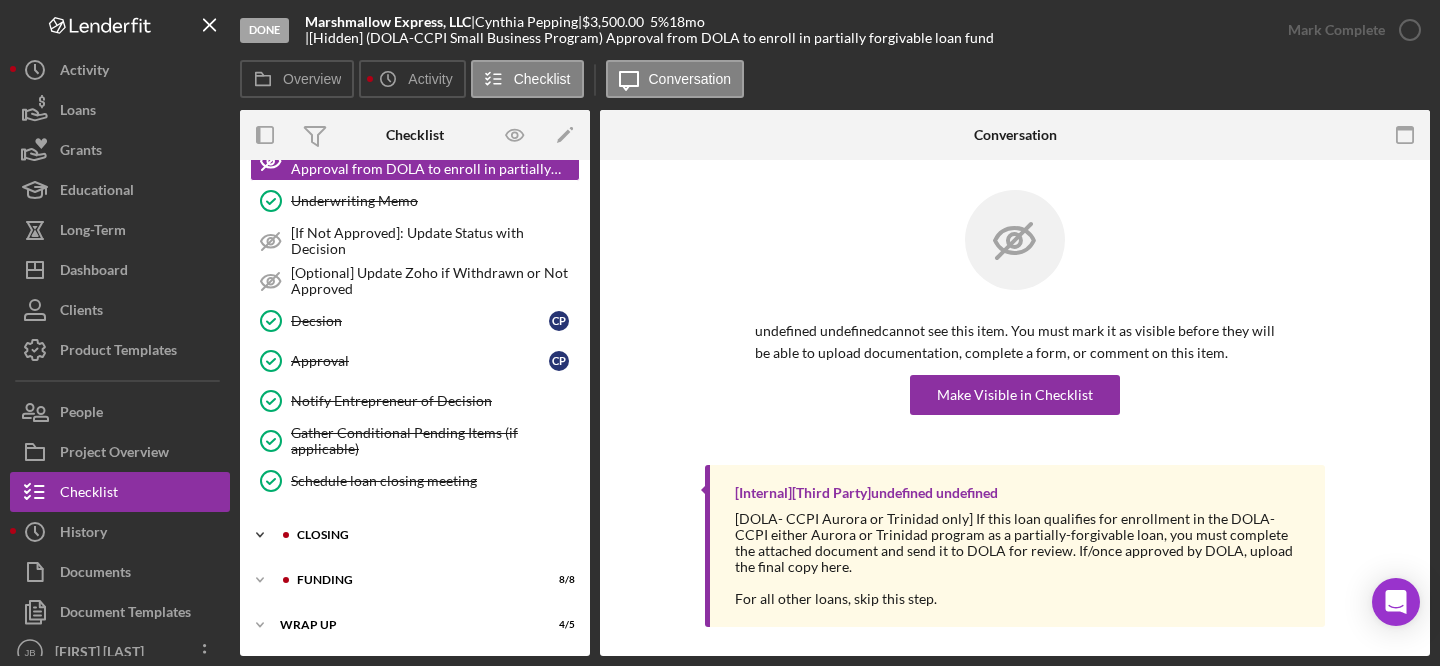 click on "Closing" at bounding box center [431, 535] 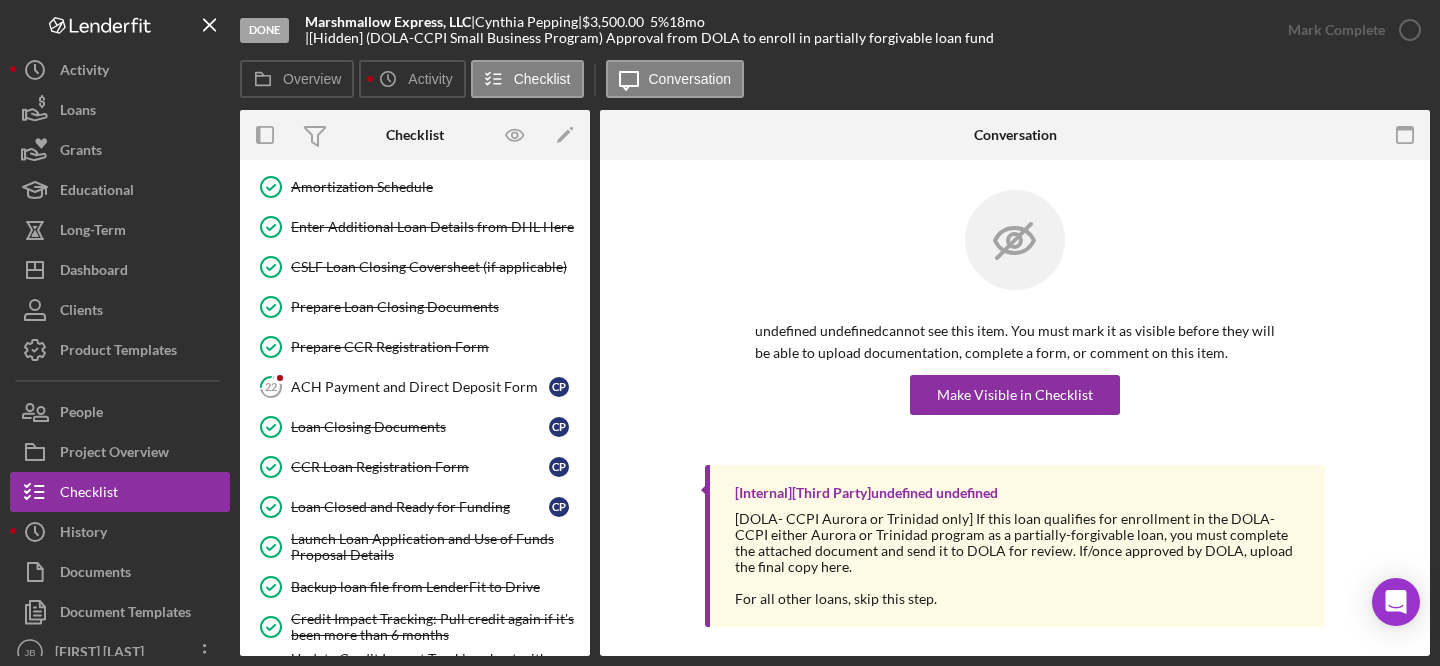 scroll, scrollTop: 734, scrollLeft: 0, axis: vertical 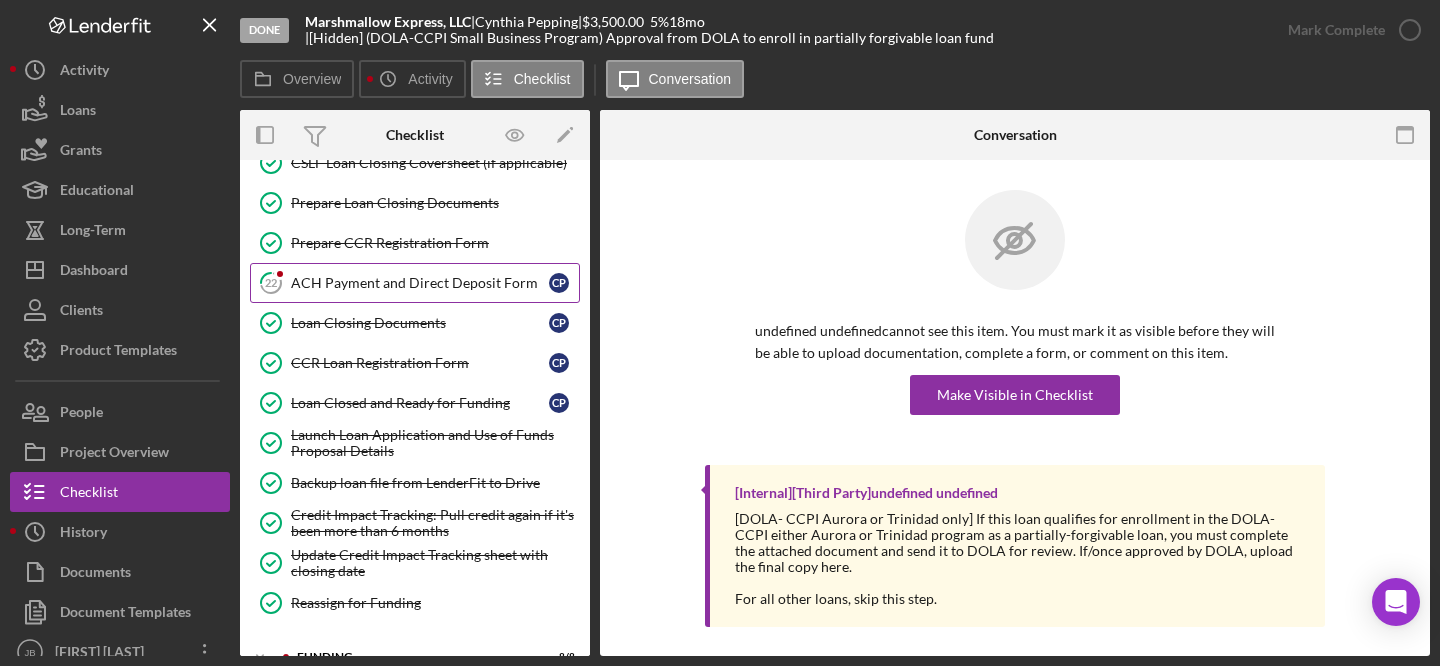 click on "22 ACH Payment and Direct Deposit Form [INITIAL] [INITIAL]" at bounding box center [415, 283] 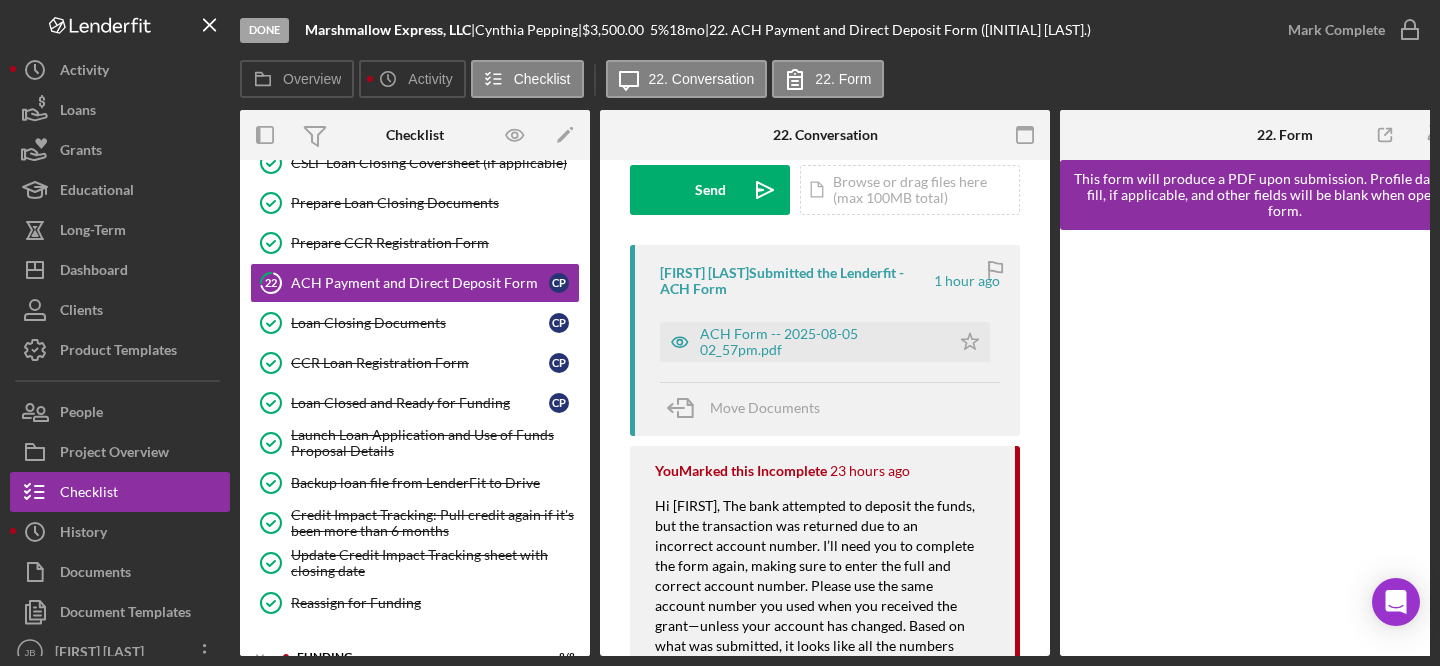 scroll, scrollTop: 303, scrollLeft: 0, axis: vertical 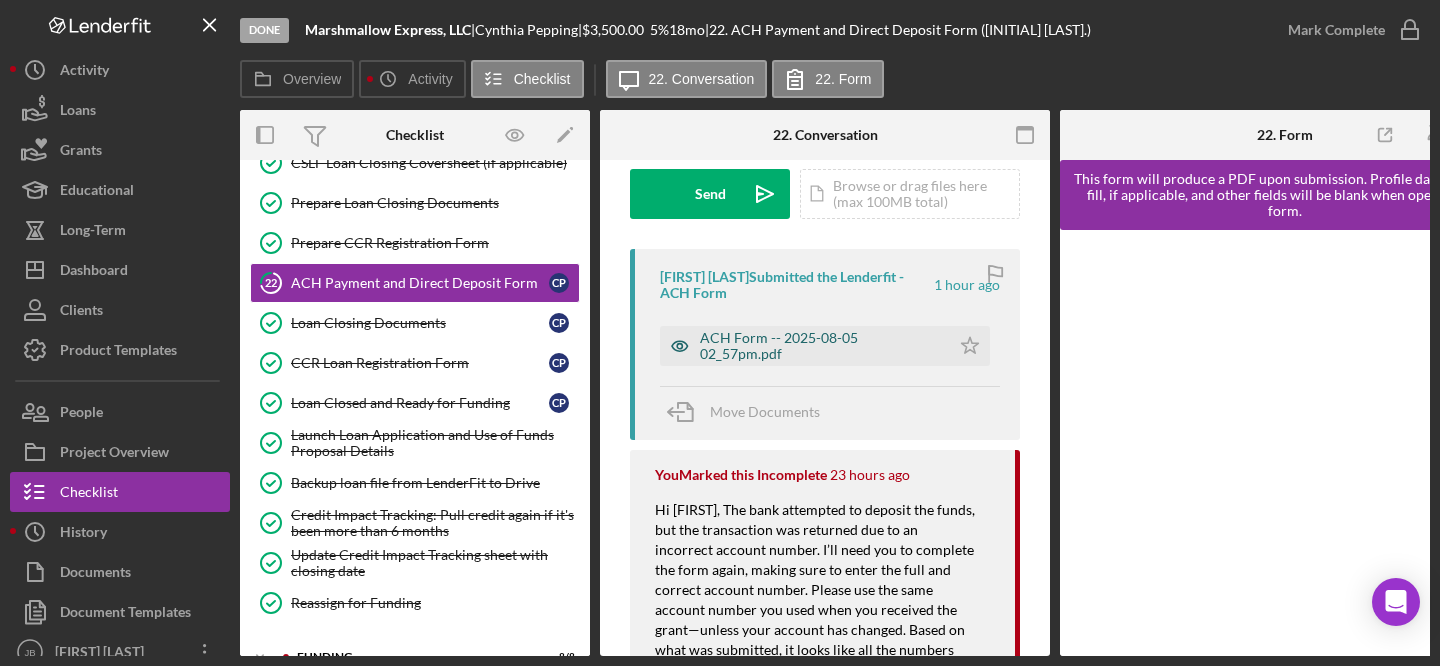 click on "ACH Form  -- 2025-08-05 02_57pm.pdf" at bounding box center [820, 346] 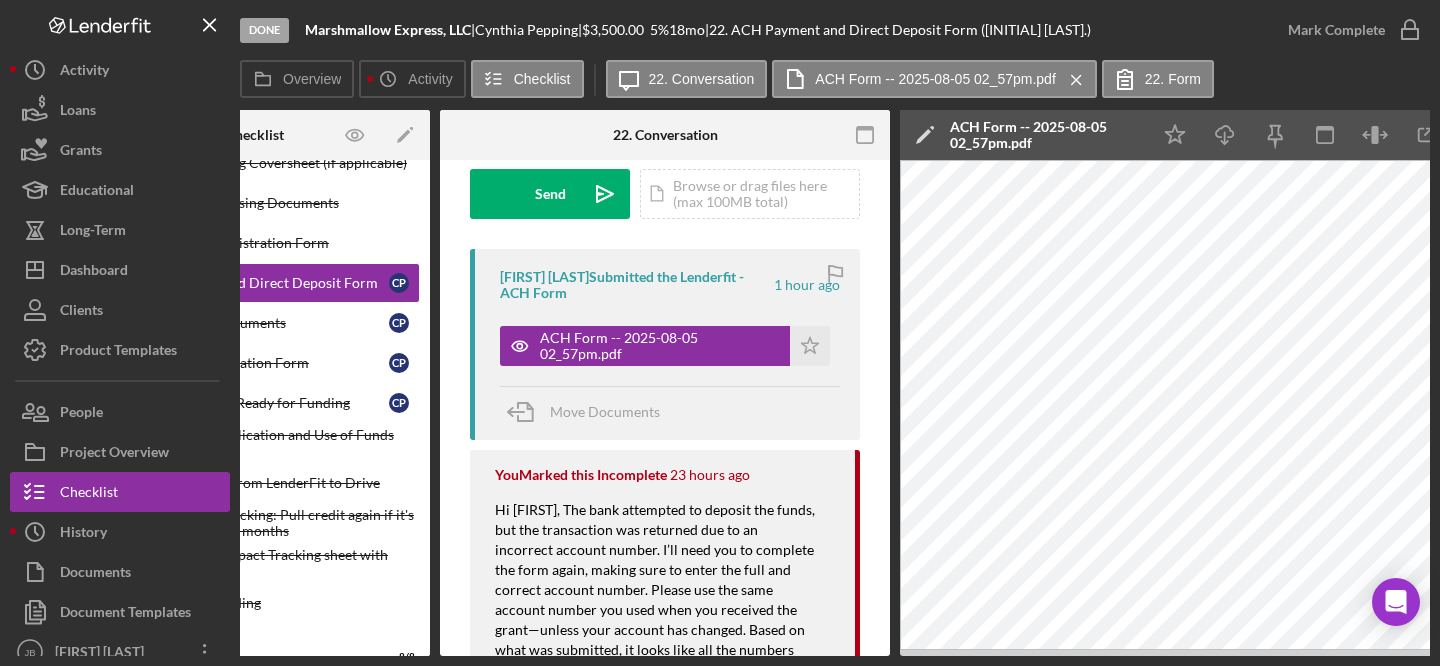 scroll, scrollTop: 0, scrollLeft: 290, axis: horizontal 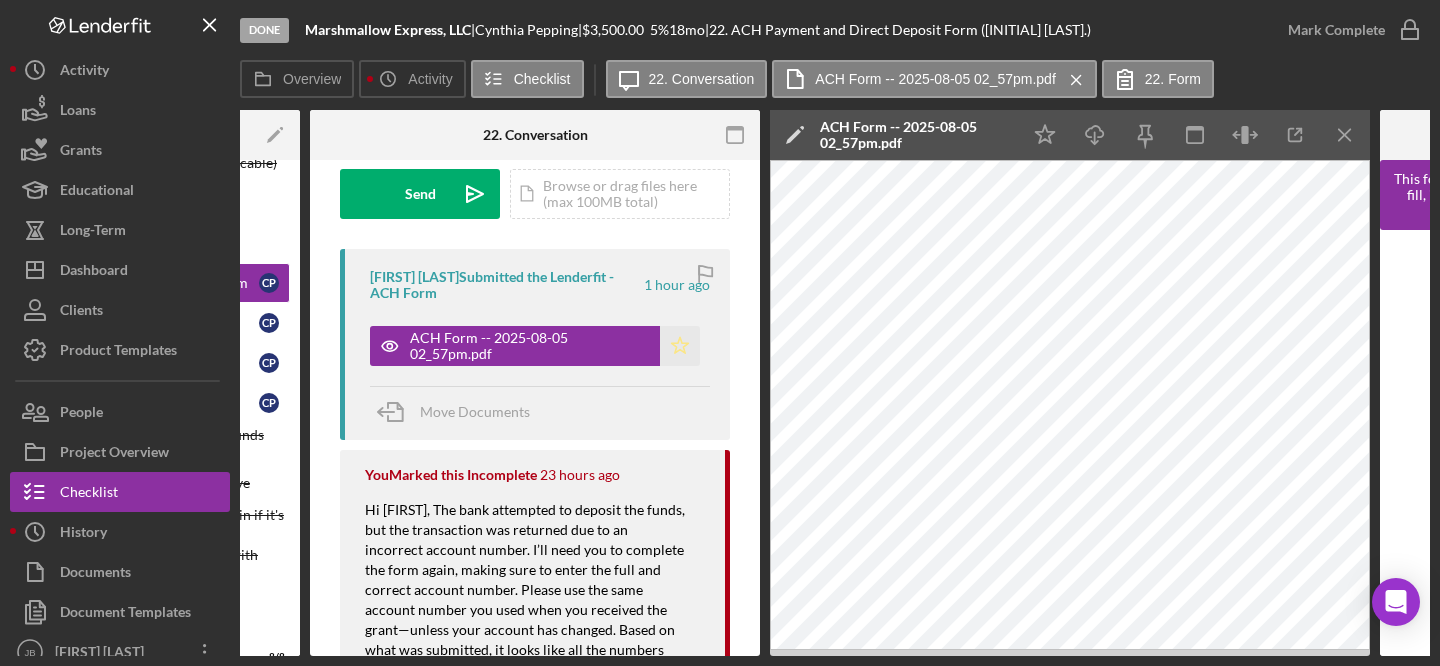 click 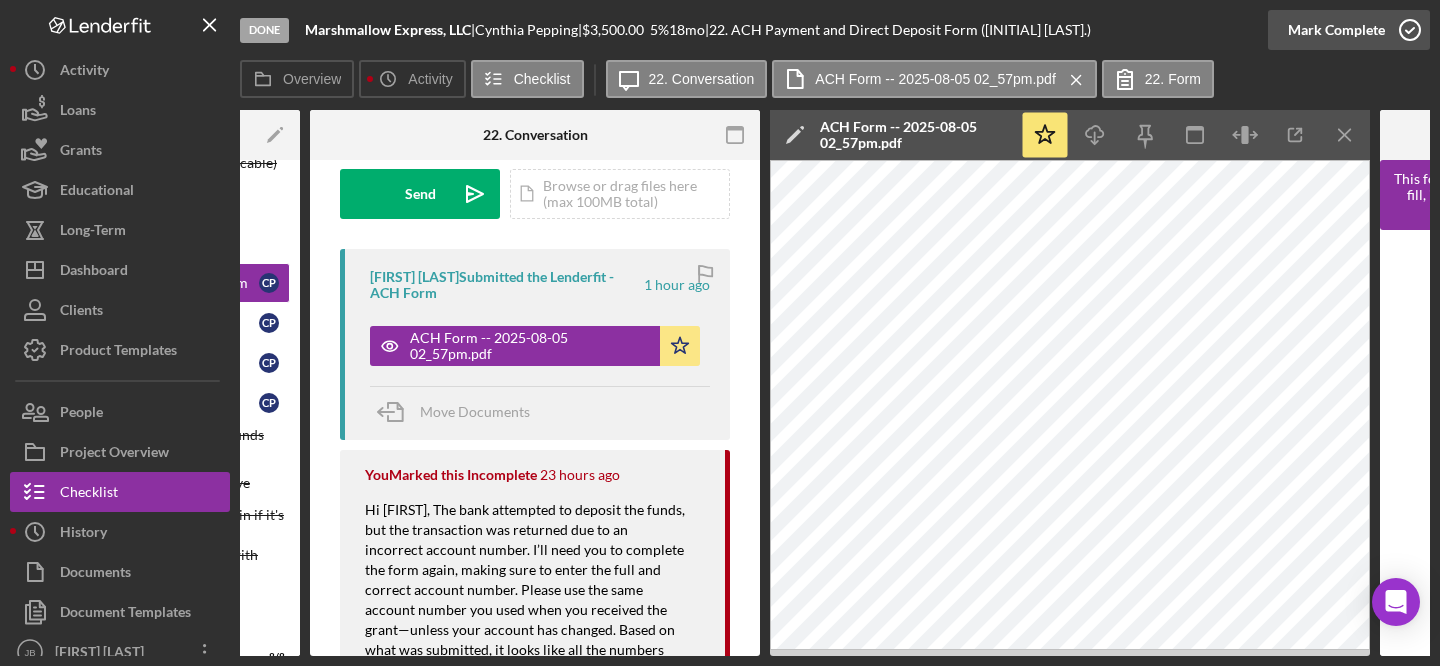 click 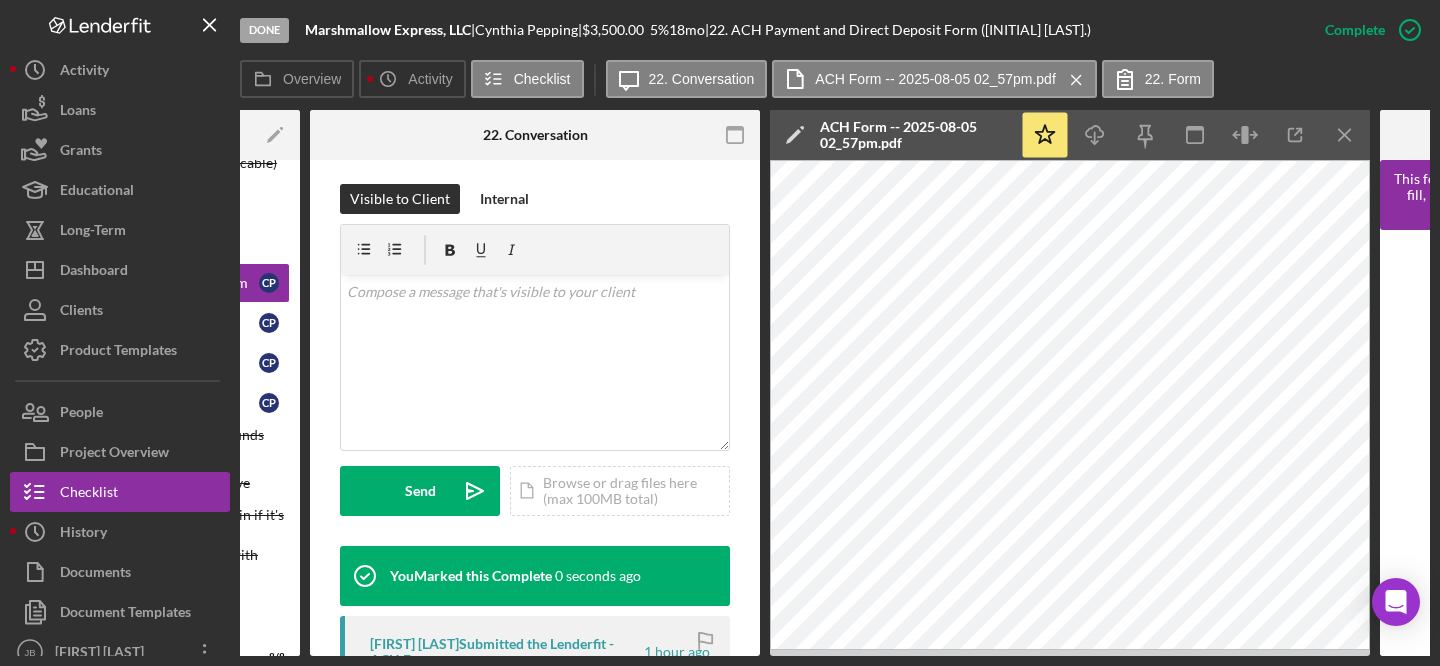 scroll, scrollTop: 600, scrollLeft: 0, axis: vertical 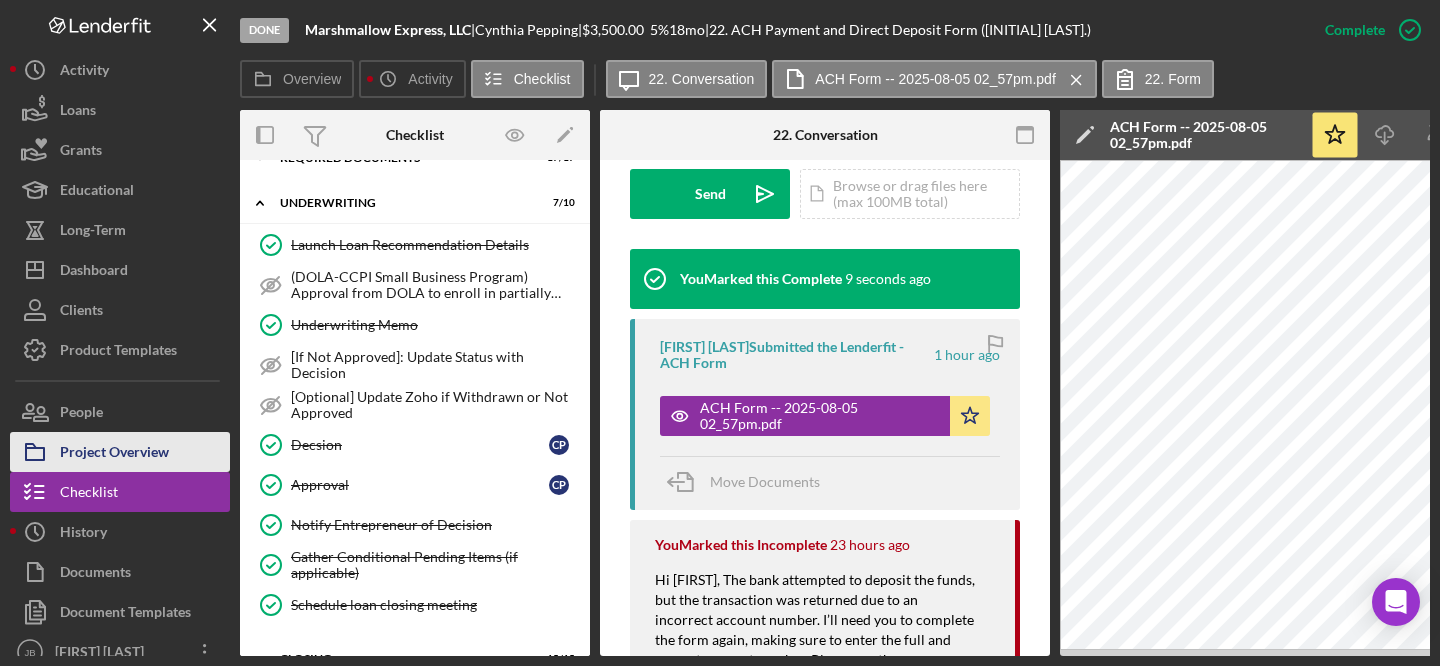 click on "Project Overview" at bounding box center (114, 454) 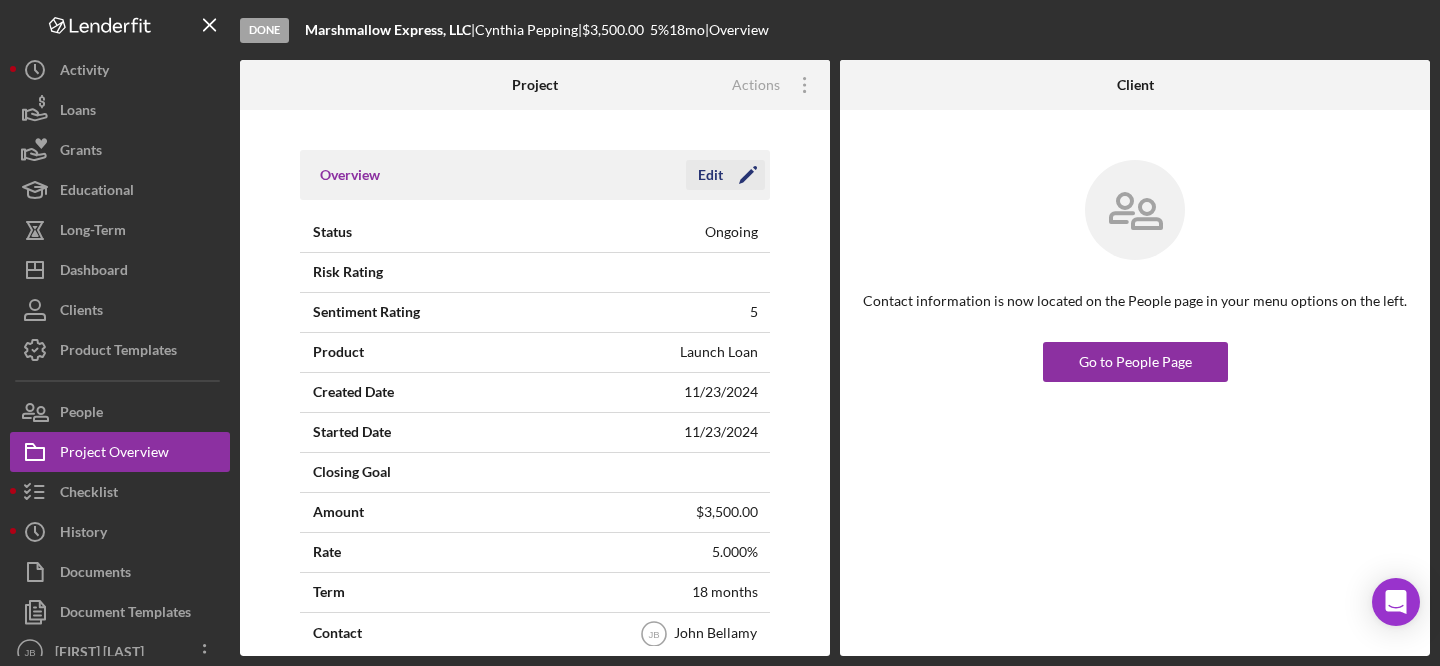 click on "Icon/Edit" 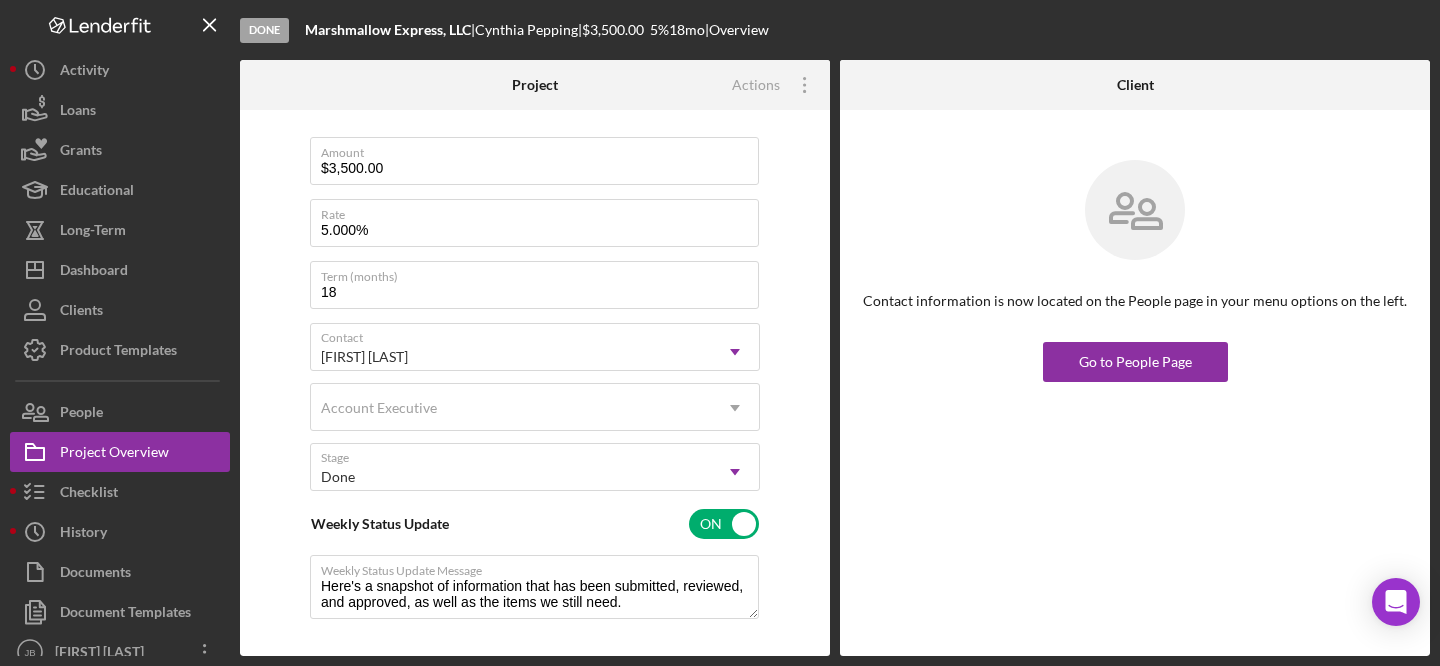 scroll, scrollTop: 446, scrollLeft: 0, axis: vertical 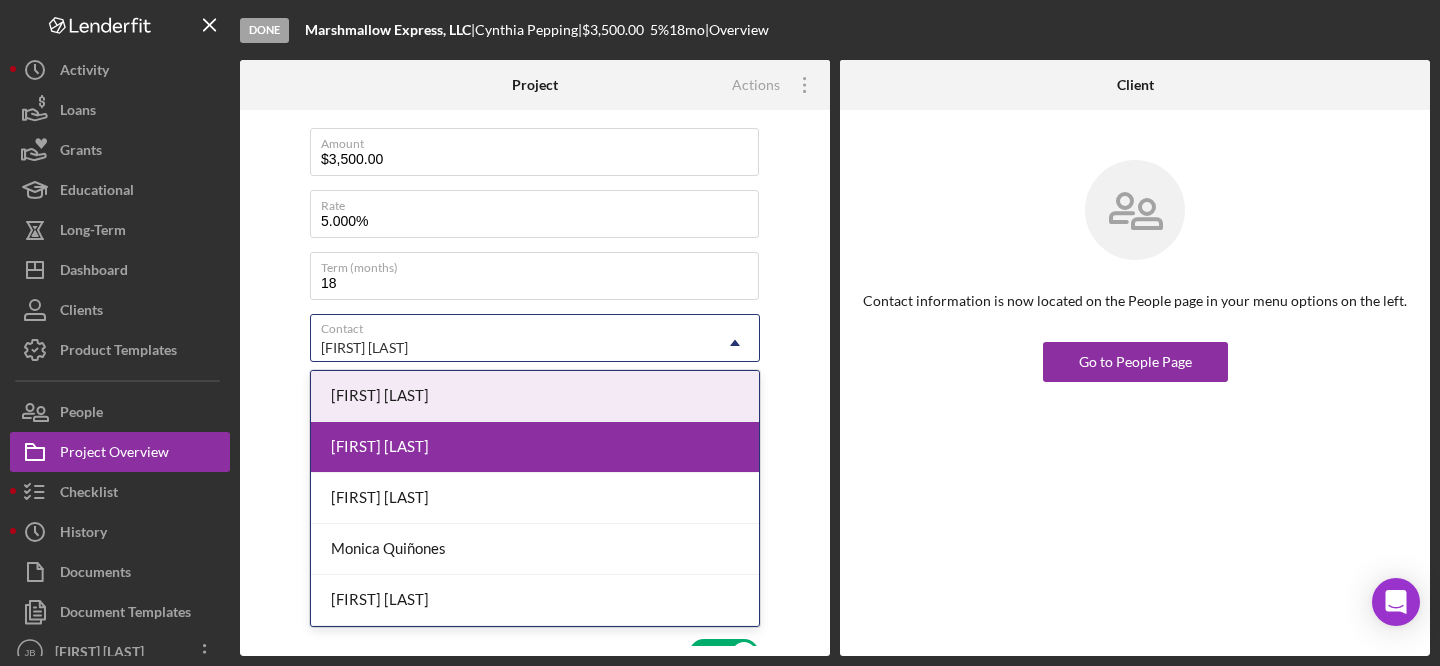 click on "Icon/Dropdown Arrow" 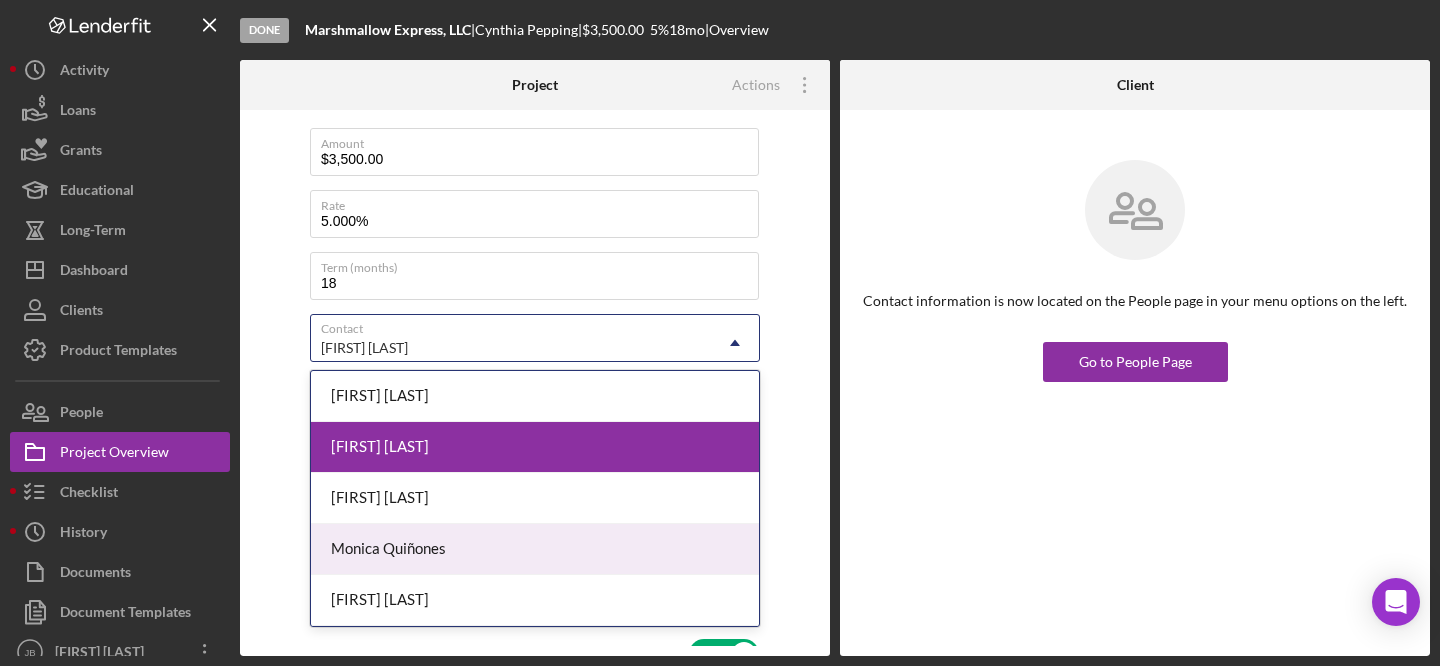 click on "Monica Quiñones" at bounding box center [535, 549] 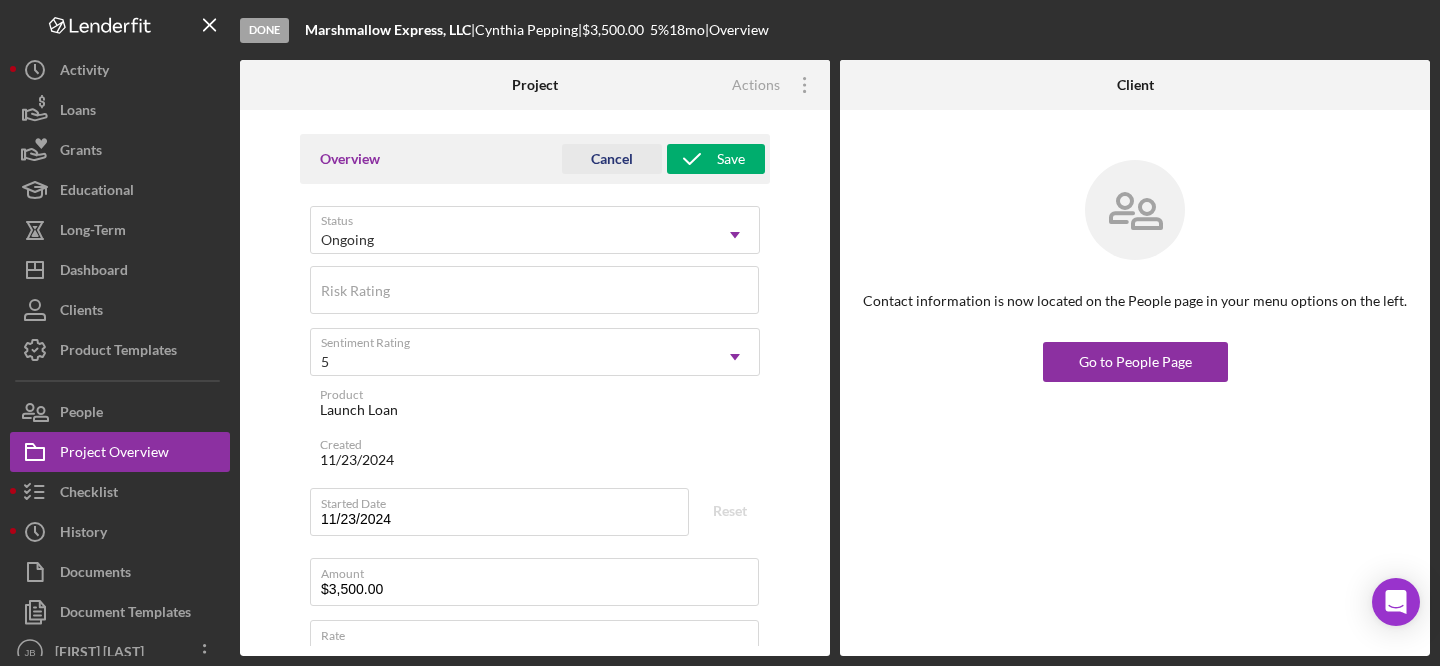 scroll, scrollTop: 0, scrollLeft: 0, axis: both 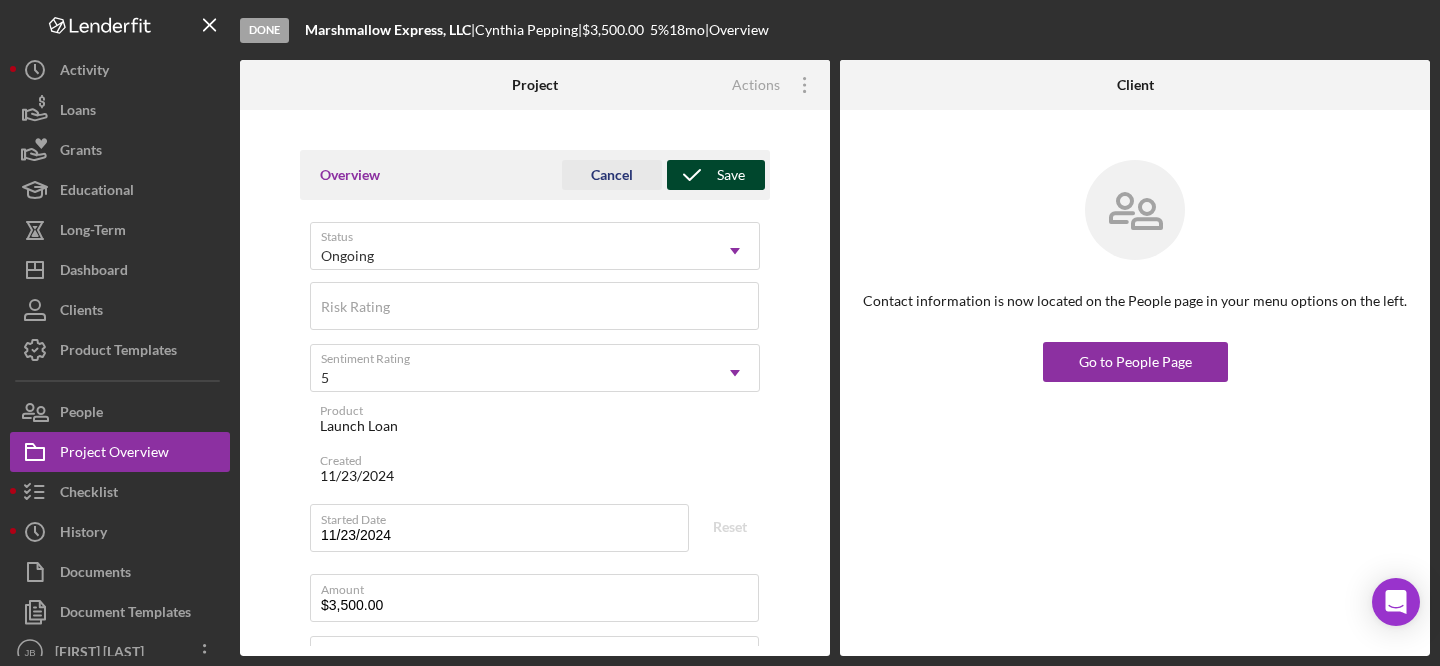 click on "Save" at bounding box center (731, 175) 